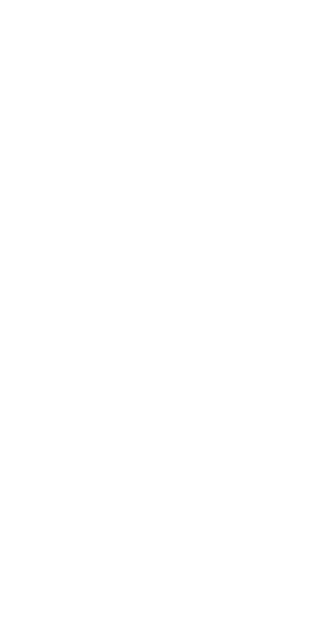scroll, scrollTop: 0, scrollLeft: 0, axis: both 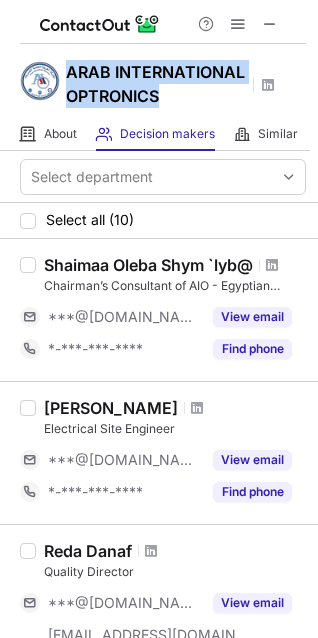 drag, startPoint x: 77, startPoint y: 71, endPoint x: 168, endPoint y: 92, distance: 93.39165 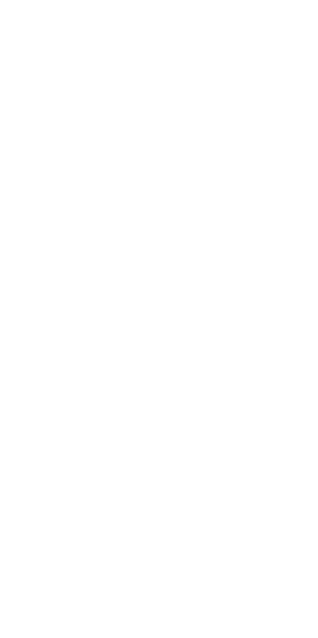 scroll, scrollTop: 0, scrollLeft: 0, axis: both 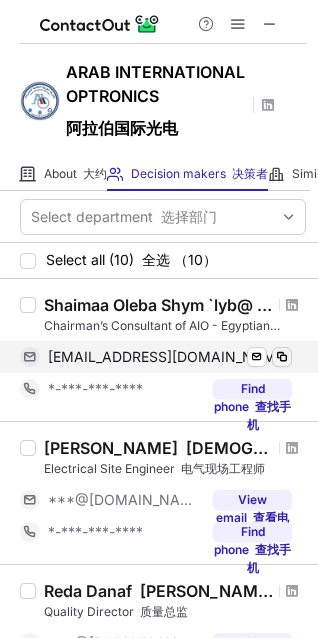 click at bounding box center [282, 357] 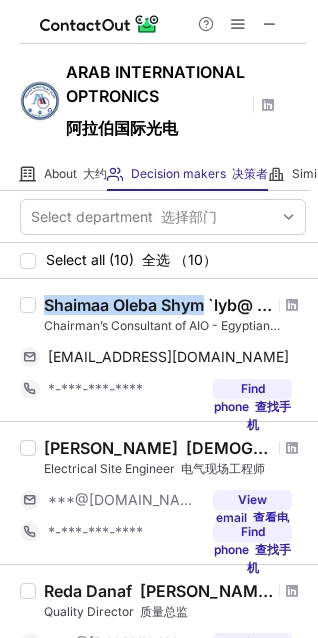 drag, startPoint x: 48, startPoint y: 306, endPoint x: 204, endPoint y: 303, distance: 156.02884 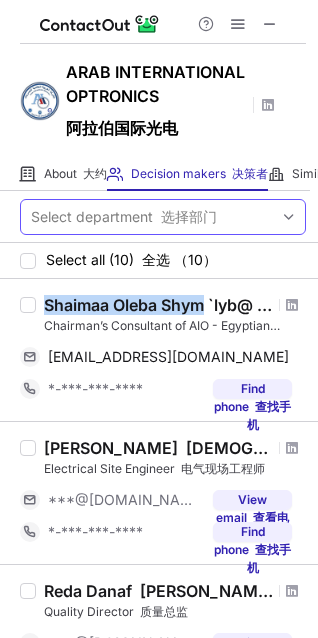 copy on "Shaimaa Oleba Shym" 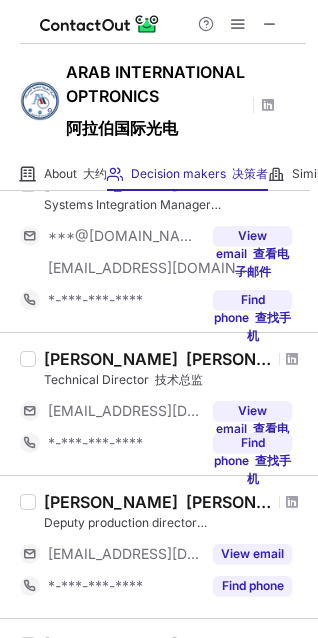scroll, scrollTop: 1300, scrollLeft: 0, axis: vertical 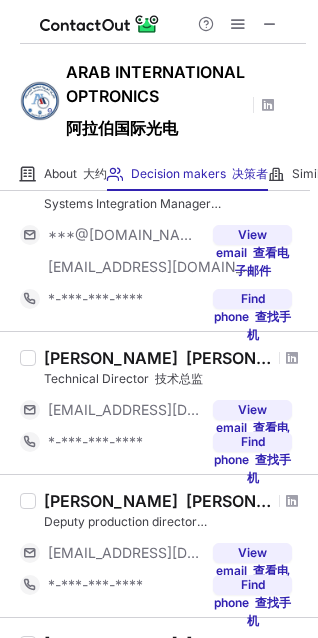 click on "[PERSON_NAME] Systems Integration Manager 系统集成经理 ***@[DOMAIN_NAME]    @[DOMAIN_NAME] [EMAIL_ADDRESS][DOMAIN_NAME]    @[DOMAIN_NAME] View email    查看电子邮件 *-***-***-**** Find phone    查找手机" at bounding box center (159, 243) 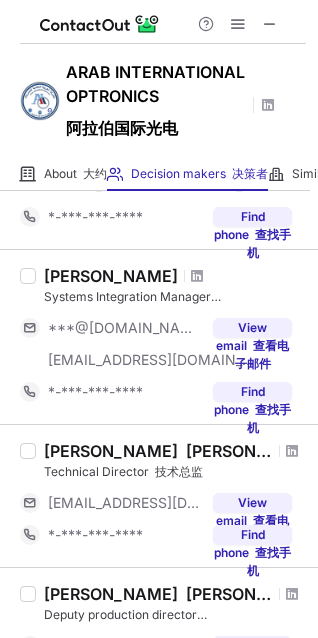 scroll, scrollTop: 1200, scrollLeft: 0, axis: vertical 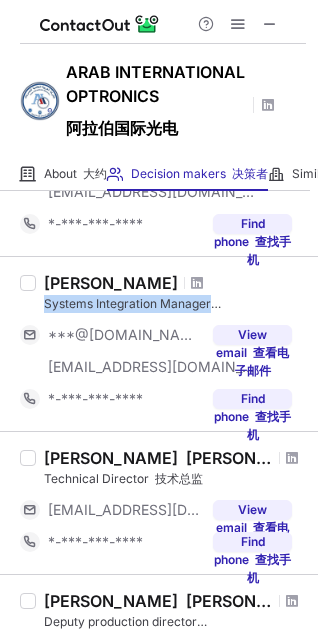 drag, startPoint x: 45, startPoint y: 304, endPoint x: 222, endPoint y: 305, distance: 177.00282 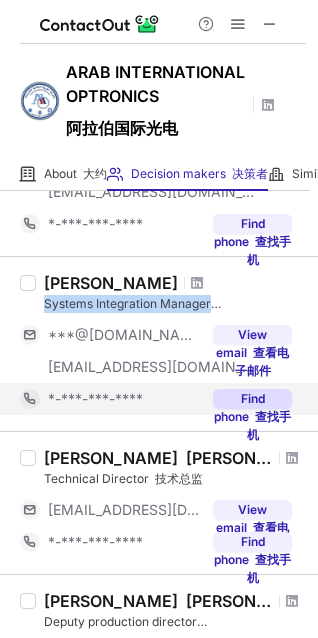 copy on "Systems Integration Manager" 